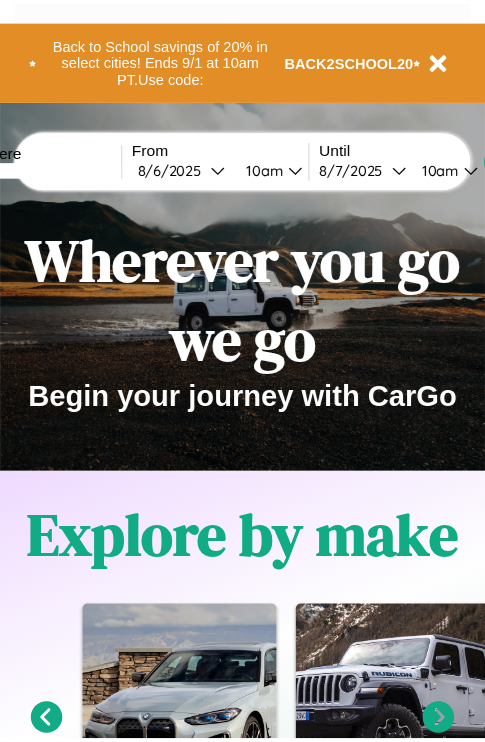 scroll, scrollTop: 0, scrollLeft: 0, axis: both 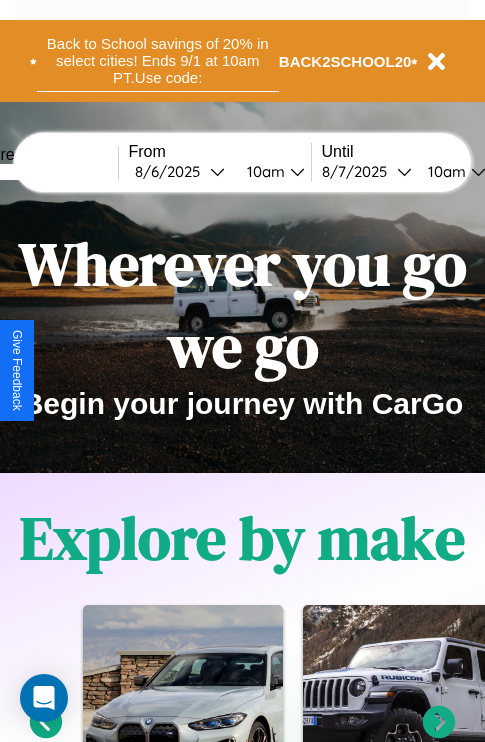 click on "Back to School savings of 20% in select cities! Ends 9/1 at 10am PT.  Use code:" at bounding box center [158, 61] 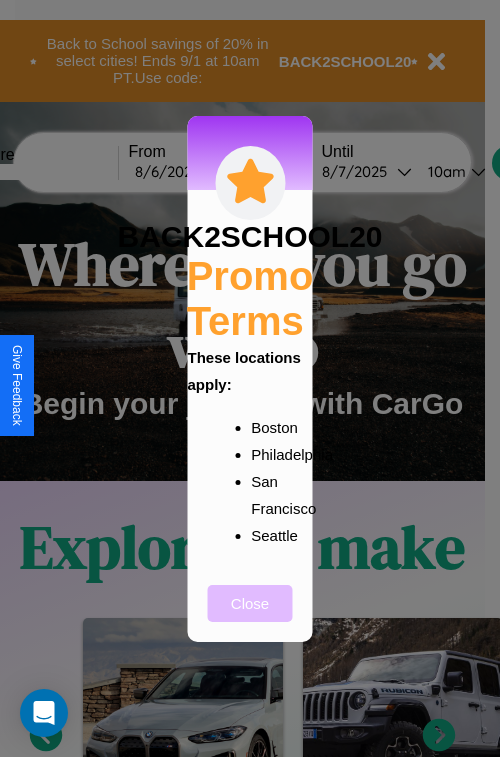 click on "Close" at bounding box center [250, 603] 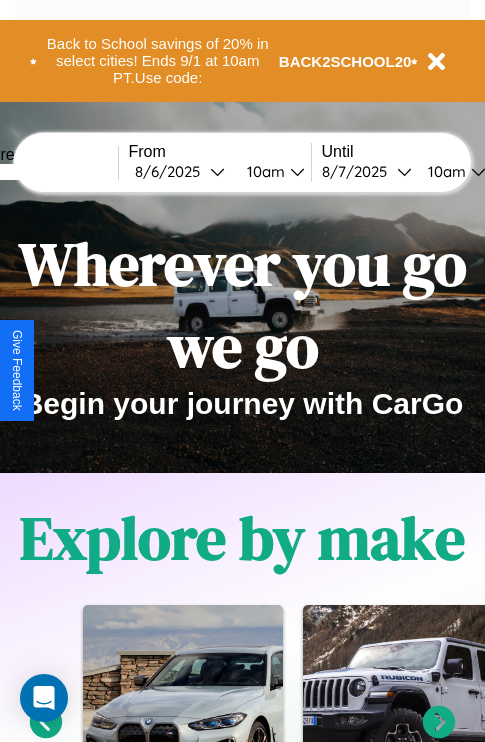click at bounding box center (43, 172) 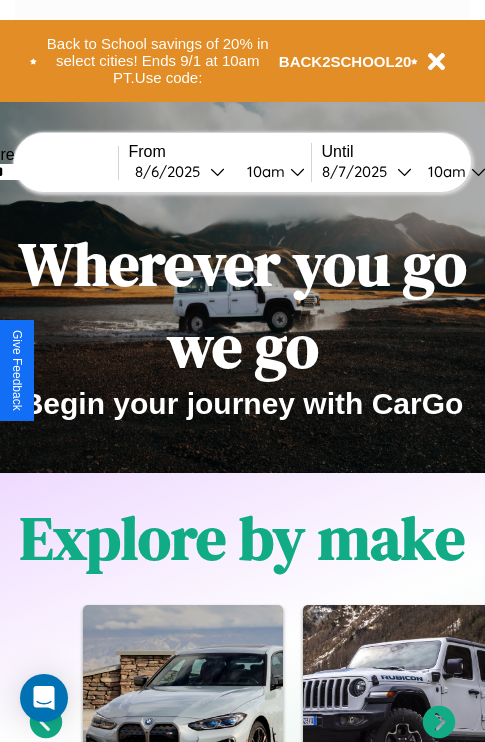 type on "******" 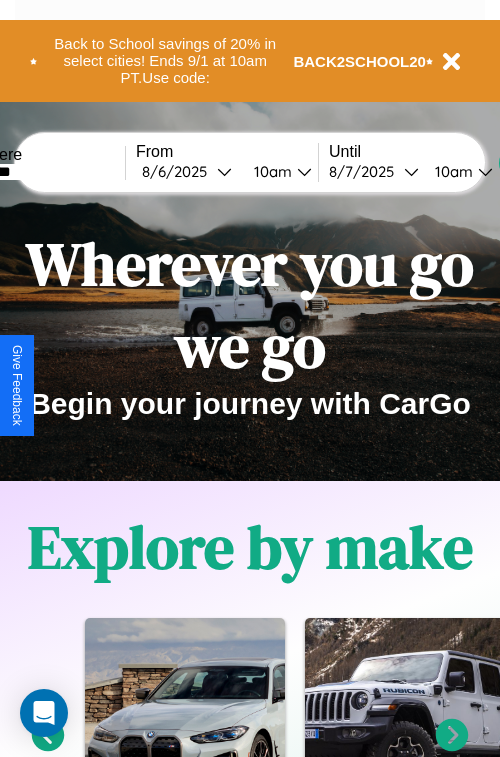 select on "*" 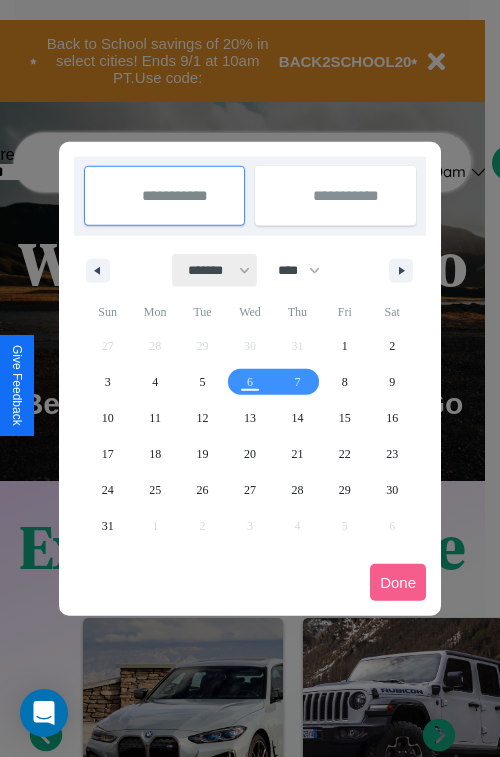 click on "******* ******** ***** ***** *** **** **** ****** ********* ******* ******** ********" at bounding box center [215, 270] 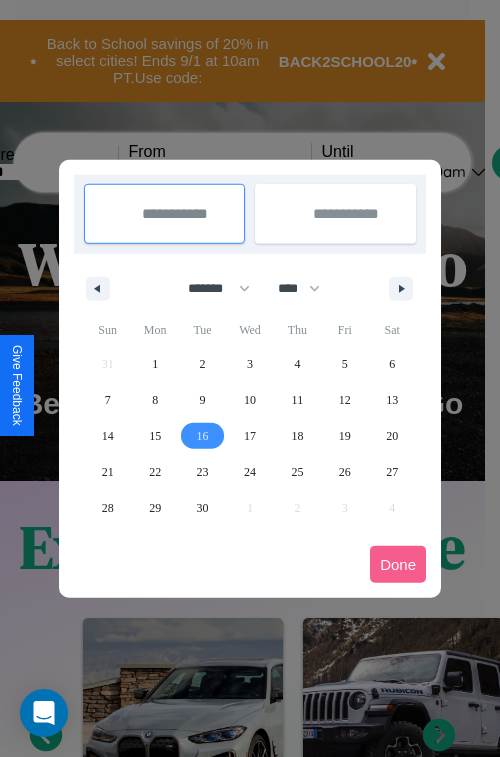 click on "16" at bounding box center (203, 436) 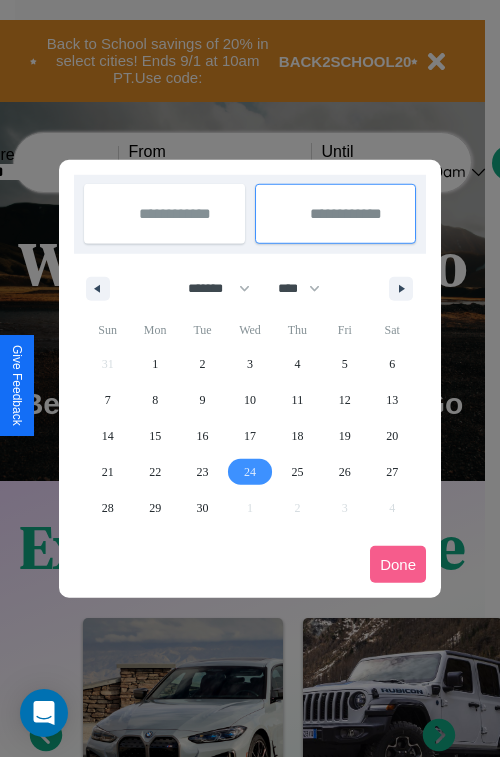 click on "24" at bounding box center (250, 472) 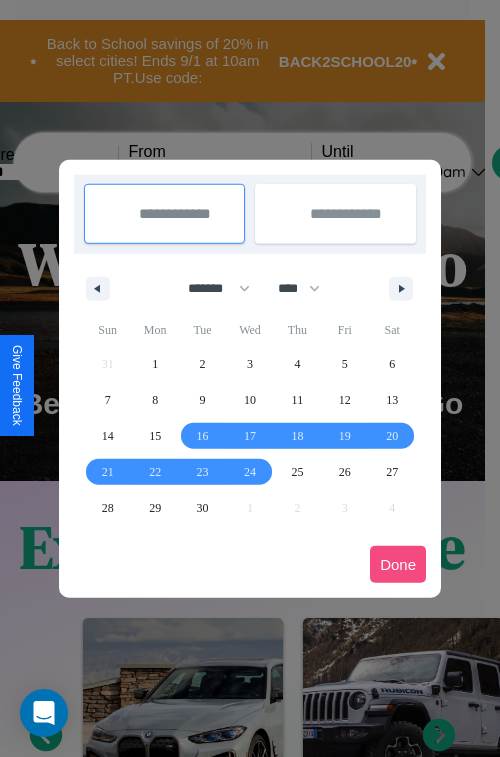 click on "Done" at bounding box center [398, 564] 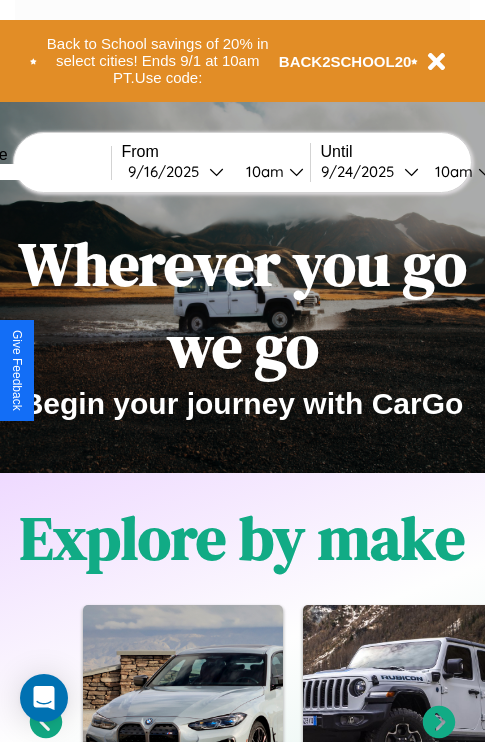 click on "10am" at bounding box center [262, 171] 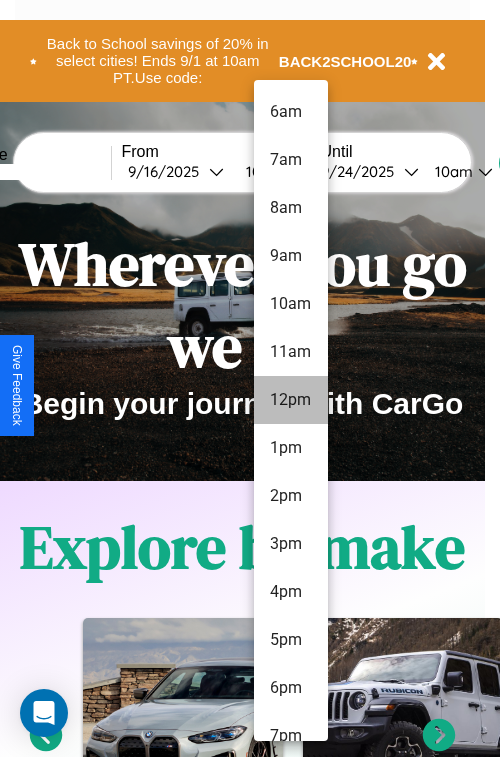 click on "12pm" at bounding box center (291, 400) 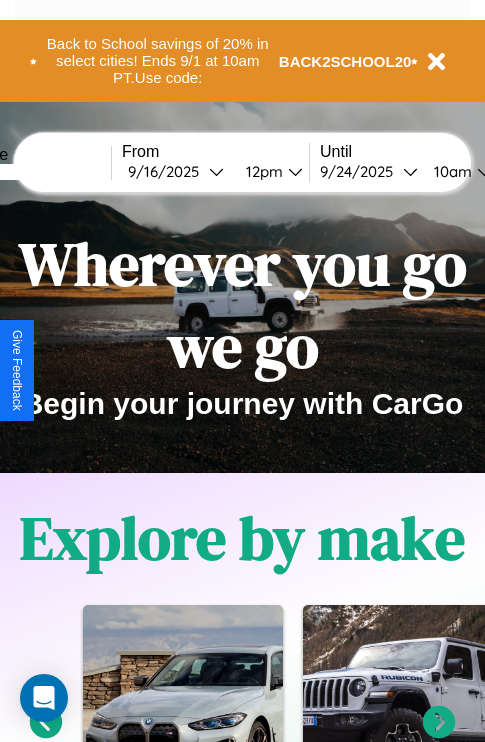 scroll, scrollTop: 0, scrollLeft: 75, axis: horizontal 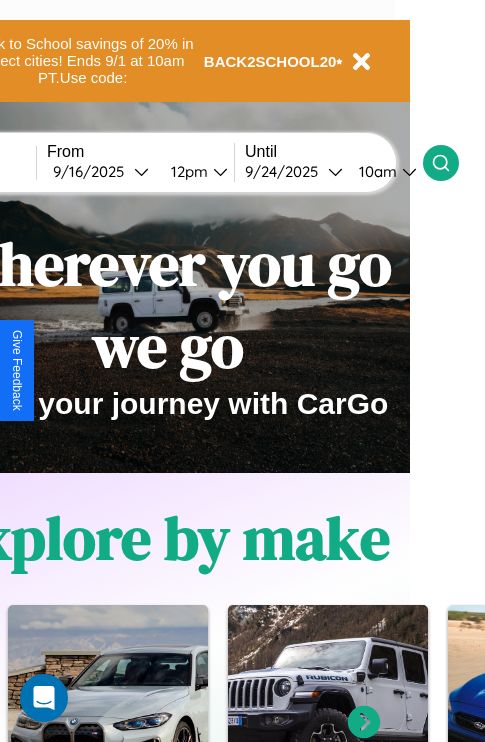 click 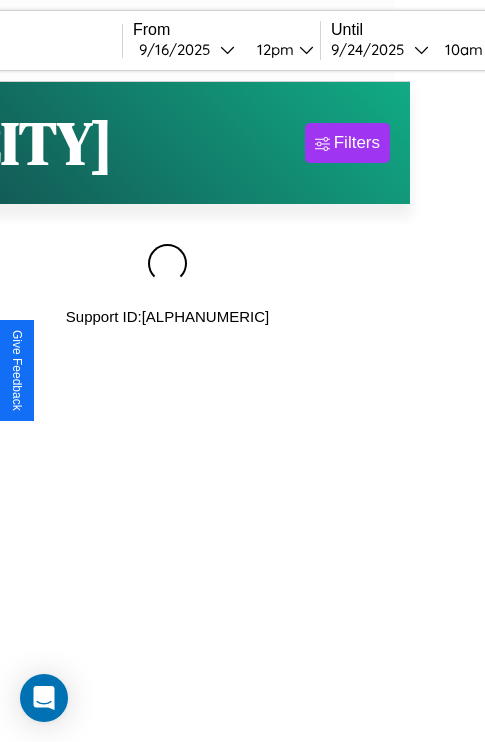 scroll, scrollTop: 0, scrollLeft: 0, axis: both 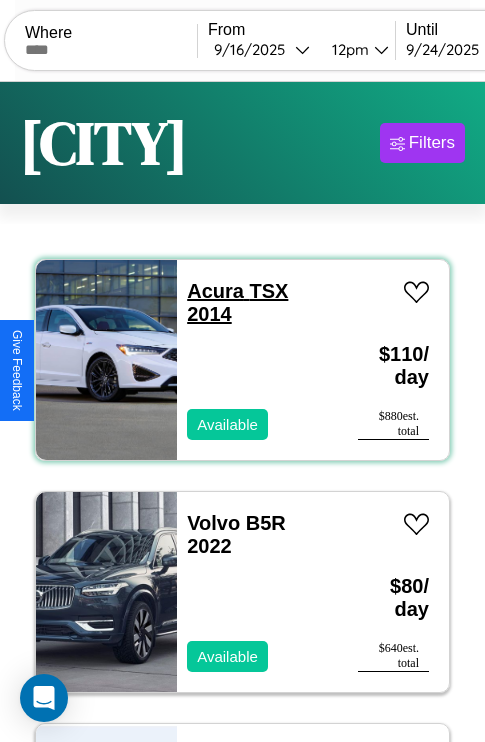 click on "Acura   TSX   2014" at bounding box center [237, 302] 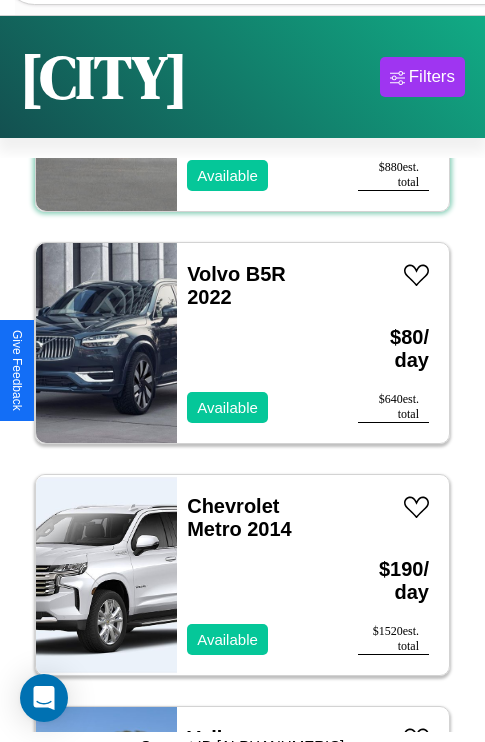 scroll, scrollTop: 95, scrollLeft: 0, axis: vertical 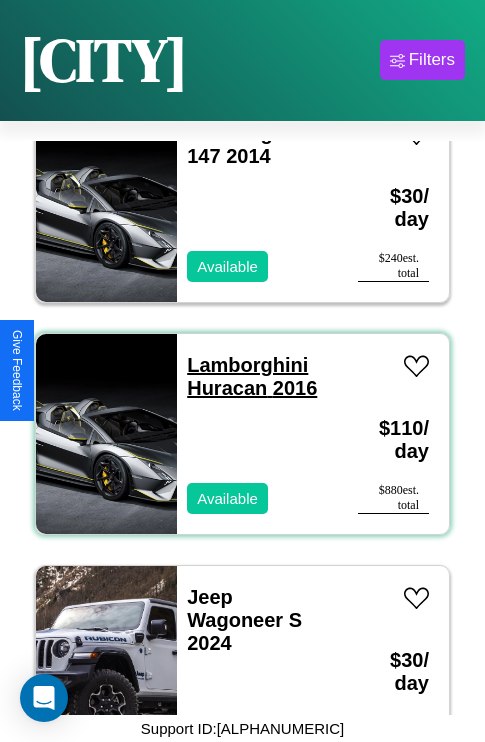 click on "Lamborghini   Huracan   2016" at bounding box center [252, 376] 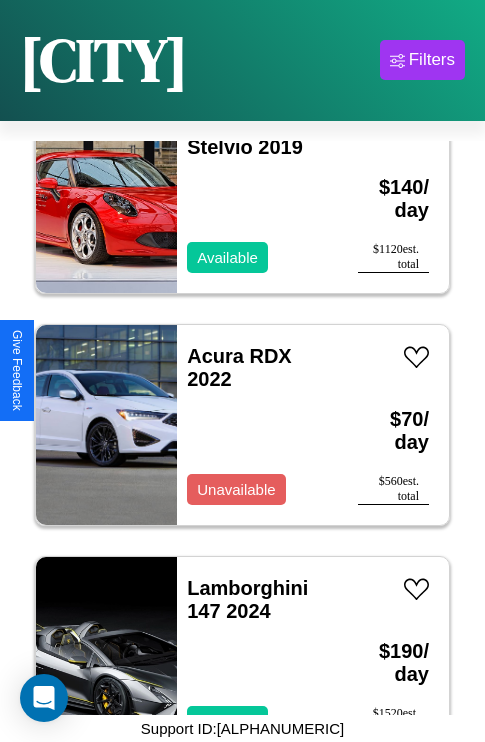 scroll, scrollTop: 1699, scrollLeft: 0, axis: vertical 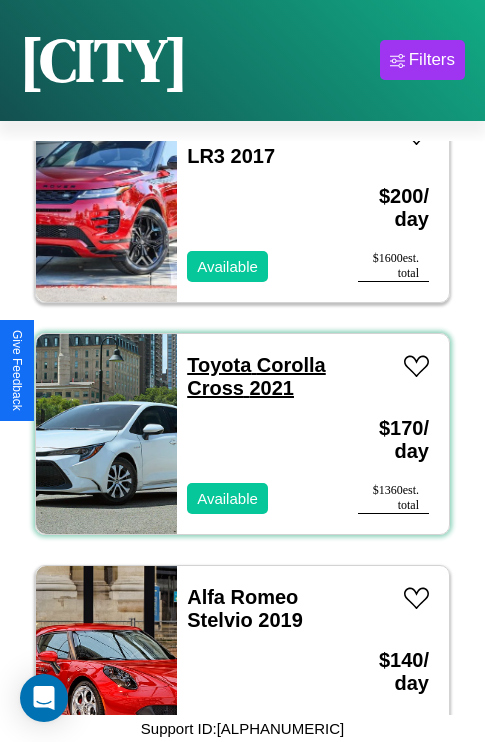 click on "Toyota   Corolla Cross   2021" at bounding box center (256, 376) 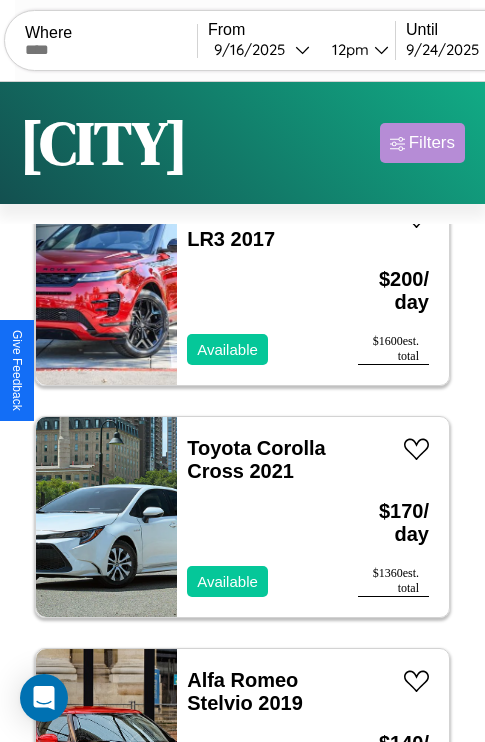 click on "Filters" at bounding box center (432, 143) 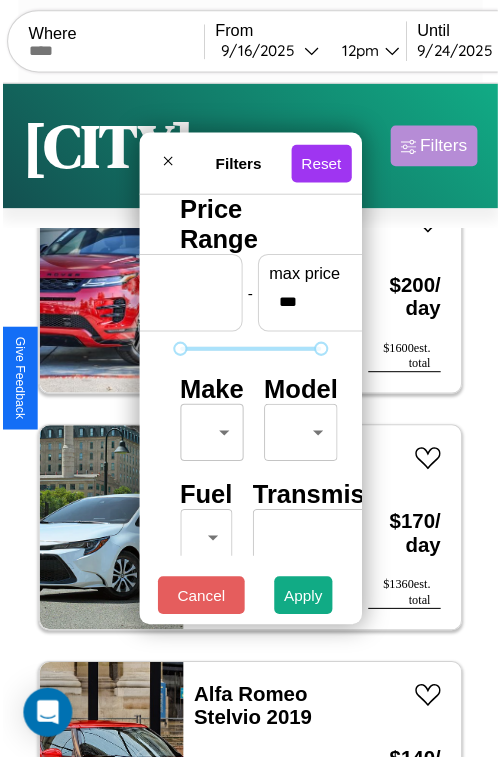 scroll, scrollTop: 59, scrollLeft: 0, axis: vertical 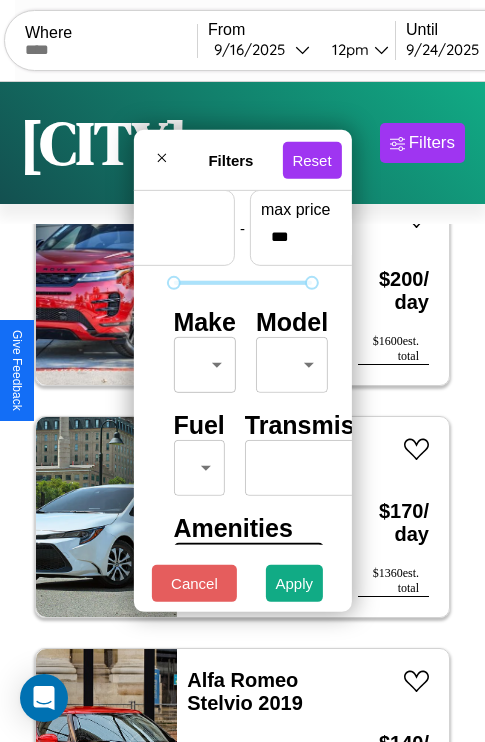 click on "CarGo Where From 9 / 16 / 2025 12pm Until 9 / 24 / 2025 10am Become a Host Login Sign Up Jaipur Filters 29  cars in this area These cars can be picked up in this city. Acura   TSX   2014 Available $ 110  / day $ 880  est. total Volvo   B5R   2022 Available $ 80  / day $ 640  est. total Chevrolet   Metro   2014 Available $ 190  / day $ 1520  est. total Volkswagen   Arteon   2024 Available $ 140  / day $ 1120  est. total Ford   C8000   2021 Available $ 140  / day $ 1120  est. total Bentley   Azure   2021 Available $ 130  / day $ 1040  est. total Mercedes   R-Class   2019 Available $ 60  / day $ 480  est. total Land Rover   LR3   2017 Available $ 200  / day $ 1600  est. total Toyota   Corolla Cross   2021 Available $ 170  / day $ 1360  est. total Alfa Romeo   Stelvio   2019 Available $ 140  / day $ 1120  est. total Acura   RDX   2022 Unavailable $ 70  / day $ 560  est. total Lamborghini   147   2024 Available $ 190  / day $ 1520  est. total Chevrolet   Cutaway Chassis   2019 Available $ 70  / day $ 560 Jeep" at bounding box center (242, 412) 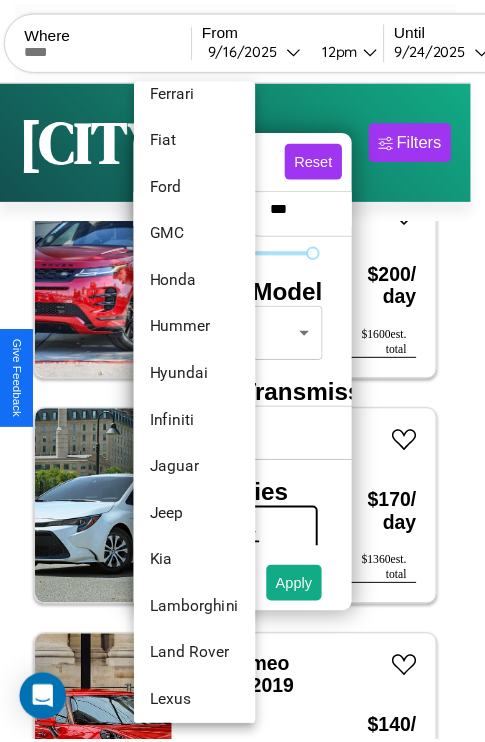 scroll, scrollTop: 662, scrollLeft: 0, axis: vertical 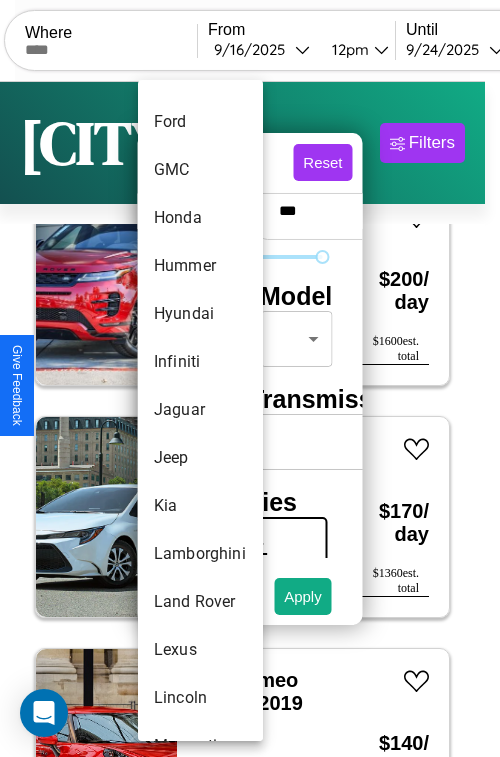 click on "Jaguar" at bounding box center [200, 410] 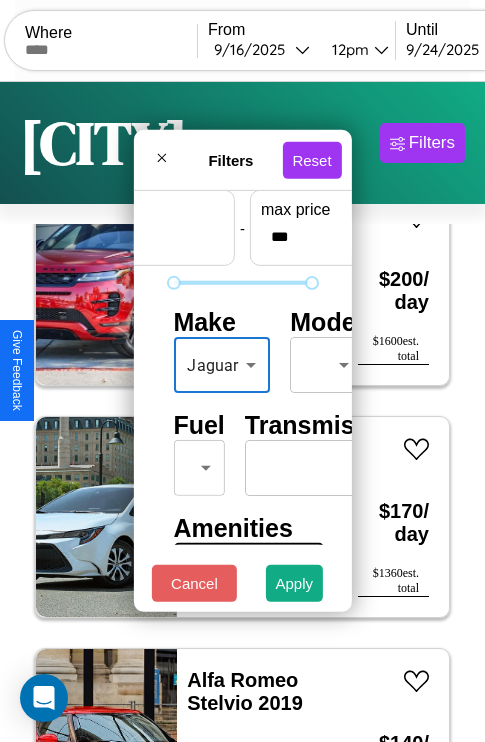 scroll, scrollTop: 162, scrollLeft: 63, axis: both 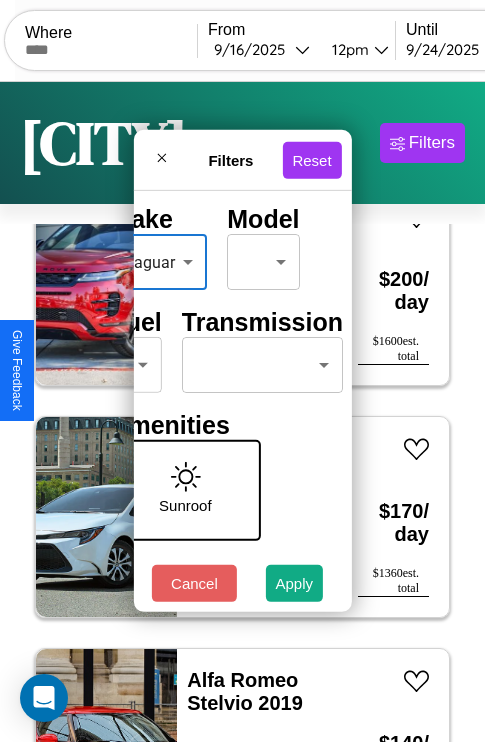 click on "CarGo Where From 9 / 16 / 2025 12pm Until 9 / 24 / 2025 10am Become a Host Login Sign Up Jaipur Filters 29  cars in this area These cars can be picked up in this city. Acura   TSX   2014 Available $ 110  / day $ 880  est. total Volvo   B5R   2022 Available $ 80  / day $ 640  est. total Chevrolet   Metro   2014 Available $ 190  / day $ 1520  est. total Volkswagen   Arteon   2024 Available $ 140  / day $ 1120  est. total Ford   C8000   2021 Available $ 140  / day $ 1120  est. total Bentley   Azure   2021 Available $ 130  / day $ 1040  est. total Mercedes   R-Class   2019 Available $ 60  / day $ 480  est. total Land Rover   LR3   2017 Available $ 200  / day $ 1600  est. total Toyota   Corolla Cross   2021 Available $ 170  / day $ 1360  est. total Alfa Romeo   Stelvio   2019 Available $ 140  / day $ 1120  est. total Acura   RDX   2022 Unavailable $ 70  / day $ 560  est. total Lamborghini   147   2024 Available $ 190  / day $ 1520  est. total Chevrolet   Cutaway Chassis   2019 Available $ 70  / day $ 560 Jeep" at bounding box center [242, 412] 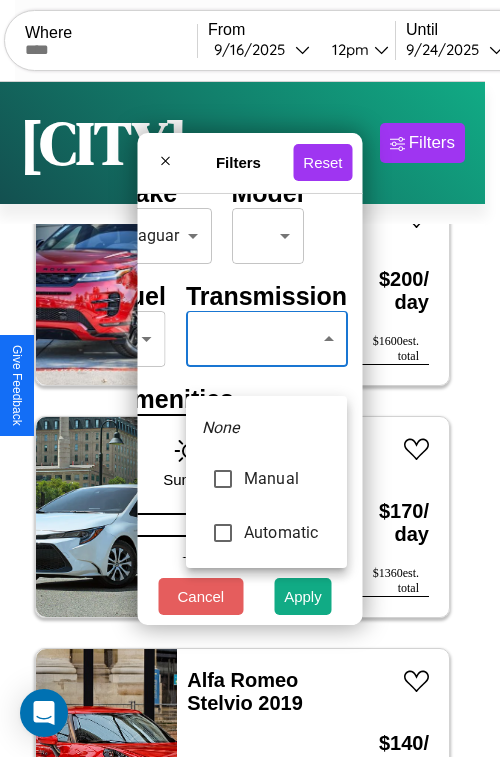 type on "*********" 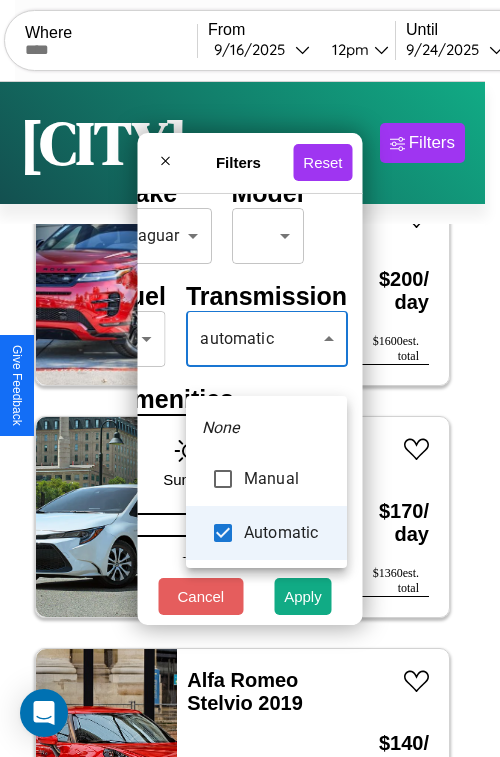 click at bounding box center (250, 378) 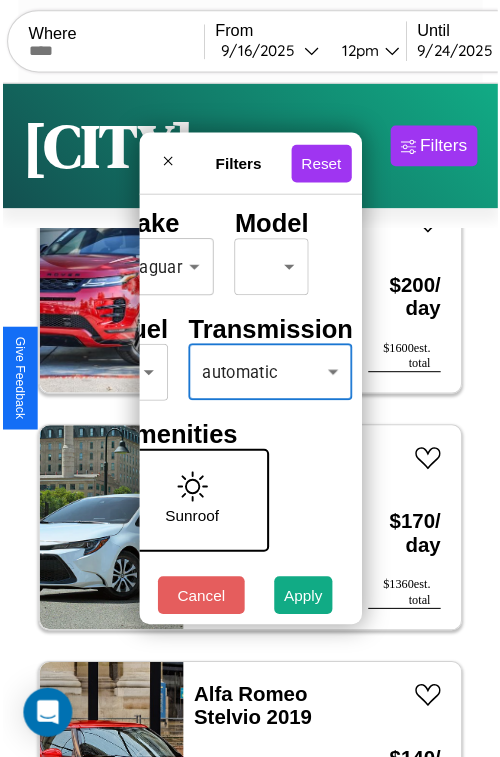 scroll, scrollTop: 162, scrollLeft: 40, axis: both 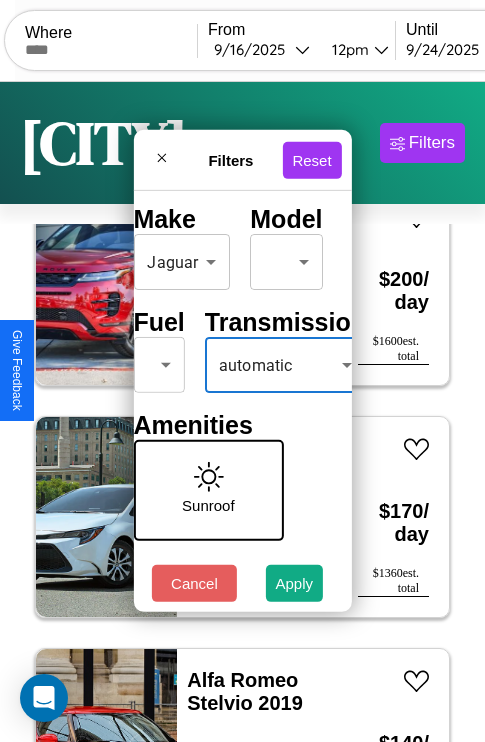 click on "CarGo Where From 9 / 16 / 2025 12pm Until 9 / 24 / 2025 10am Become a Host Login Sign Up Jaipur Filters 29  cars in this area These cars can be picked up in this city. Acura   TSX   2014 Available $ 110  / day $ 880  est. total Volvo   B5R   2022 Available $ 80  / day $ 640  est. total Chevrolet   Metro   2014 Available $ 190  / day $ 1520  est. total Volkswagen   Arteon   2024 Available $ 140  / day $ 1120  est. total Ford   C8000   2021 Available $ 140  / day $ 1120  est. total Bentley   Azure   2021 Available $ 130  / day $ 1040  est. total Mercedes   R-Class   2019 Available $ 60  / day $ 480  est. total Land Rover   LR3   2017 Available $ 200  / day $ 1600  est. total Toyota   Corolla Cross   2021 Available $ 170  / day $ 1360  est. total Alfa Romeo   Stelvio   2019 Available $ 140  / day $ 1120  est. total Acura   RDX   2022 Unavailable $ 70  / day $ 560  est. total Lamborghini   147   2024 Available $ 190  / day $ 1520  est. total Chevrolet   Cutaway Chassis   2019 Available $ 70  / day $ 560 Jeep" at bounding box center (242, 412) 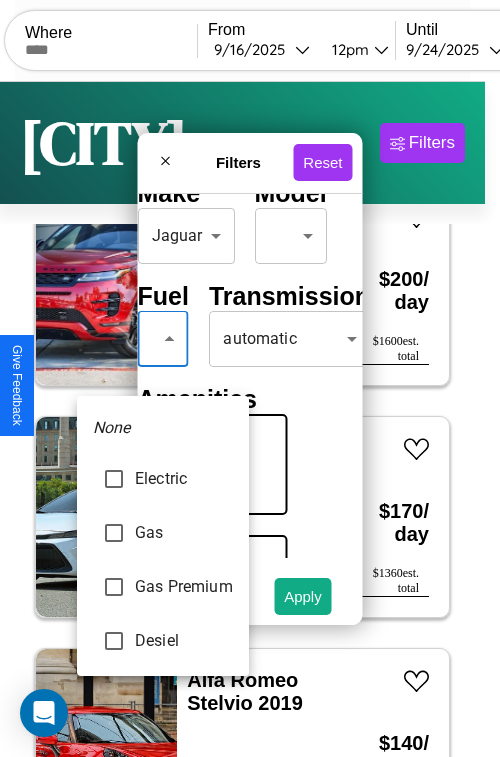type on "***" 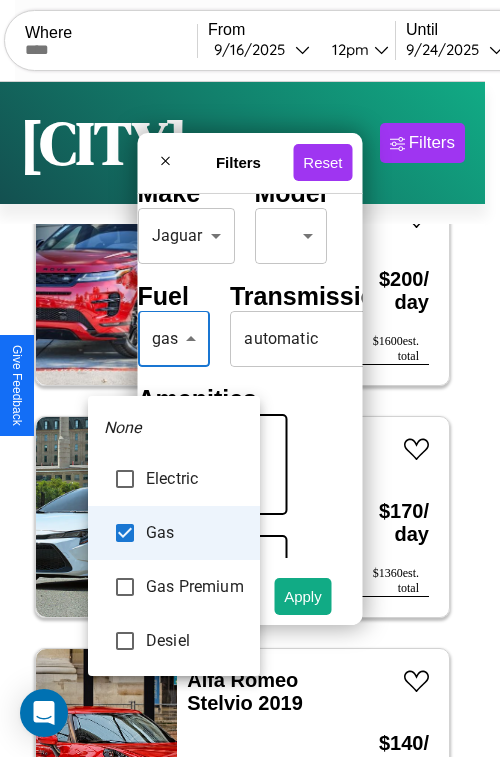 click at bounding box center (250, 378) 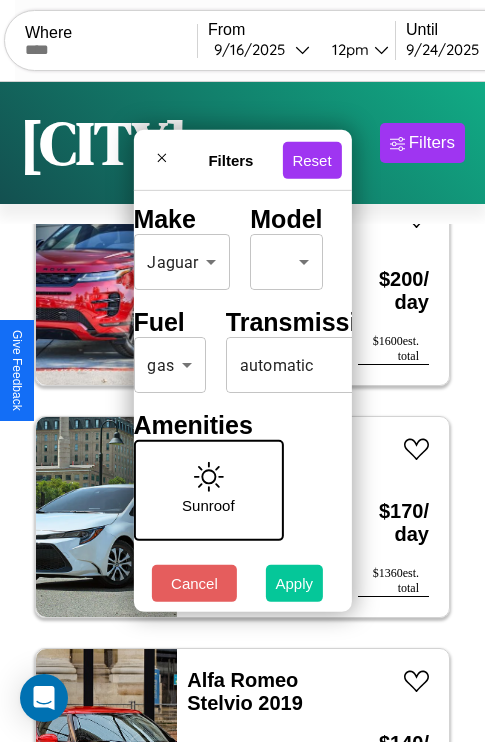 click on "Apply" at bounding box center [295, 583] 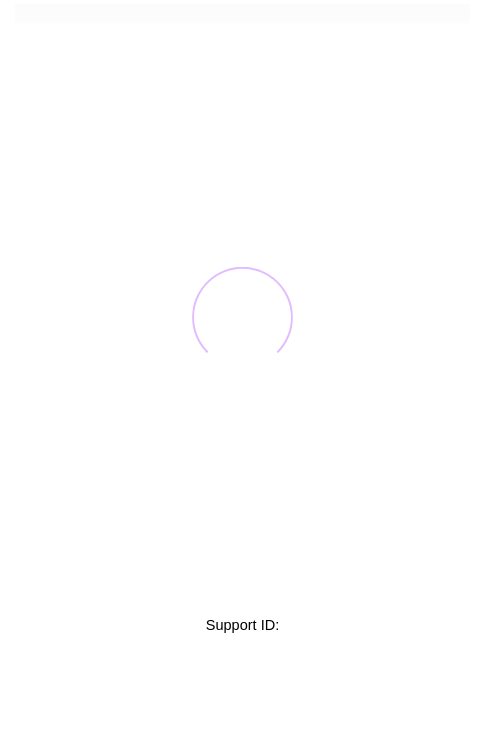 scroll, scrollTop: 0, scrollLeft: 0, axis: both 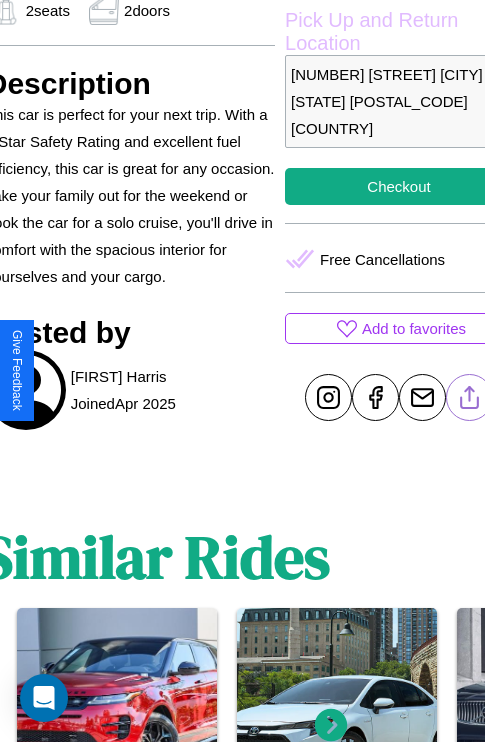 click 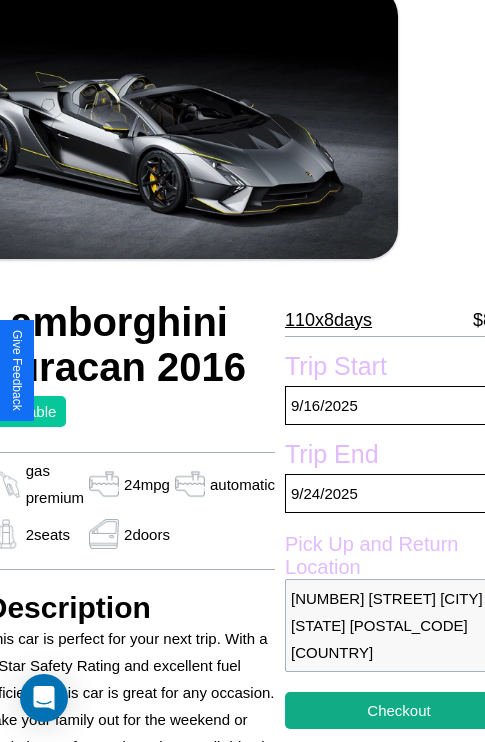 scroll, scrollTop: 44, scrollLeft: 87, axis: both 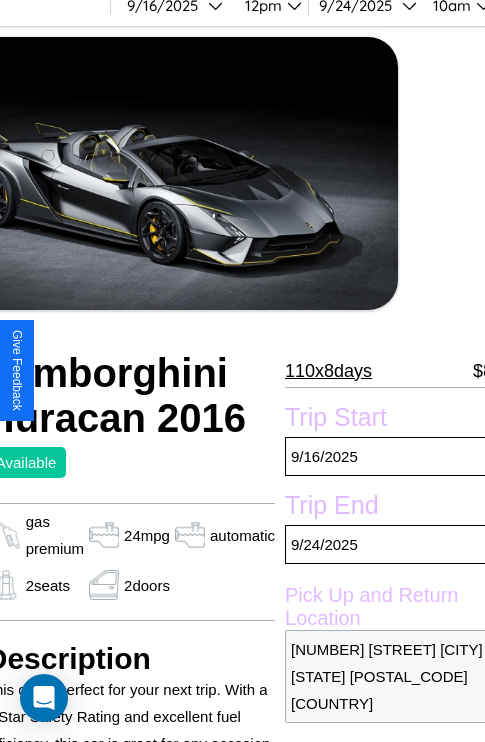 click on "110  x  8  days" at bounding box center [328, 371] 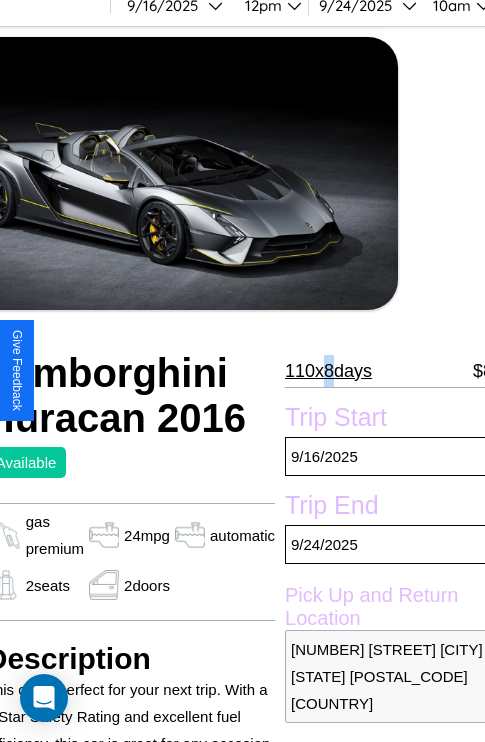 click on "110  x  8  days" at bounding box center [328, 371] 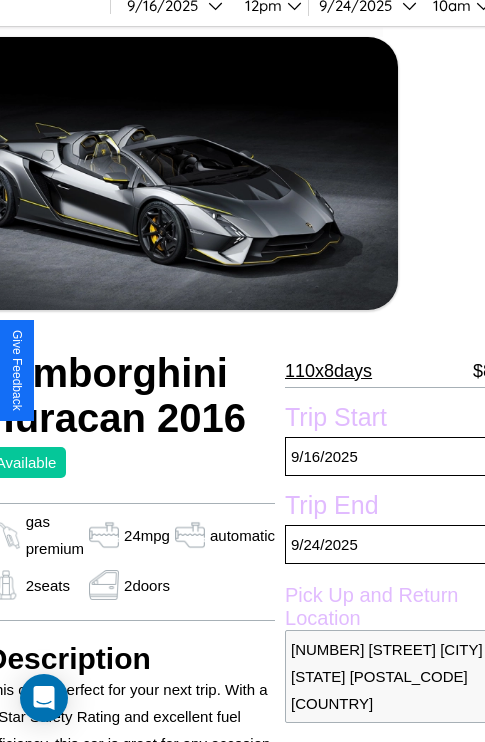 click on "110  x  8  days" at bounding box center (328, 371) 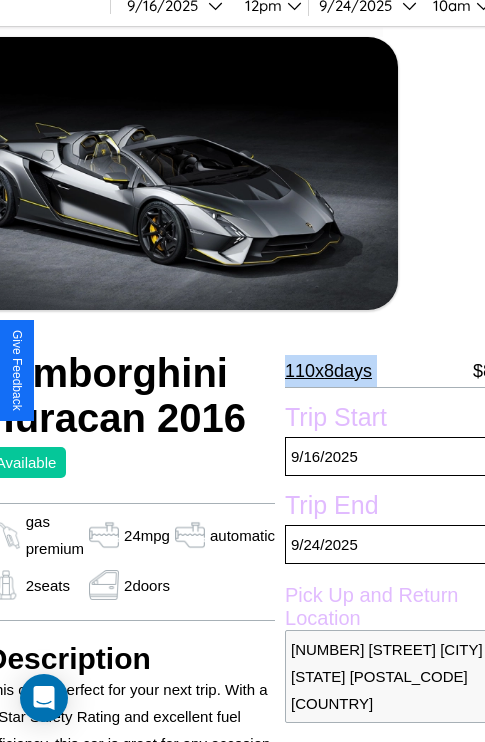 click on "110  x  8  days" at bounding box center [328, 371] 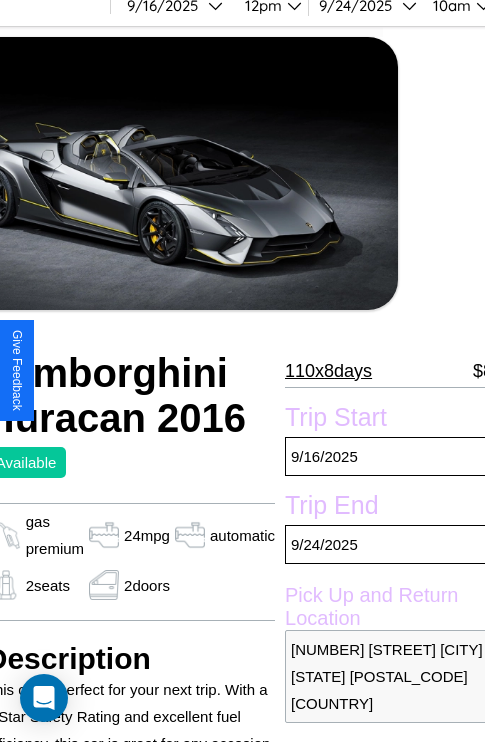 click on "110  x  8  days" at bounding box center [328, 371] 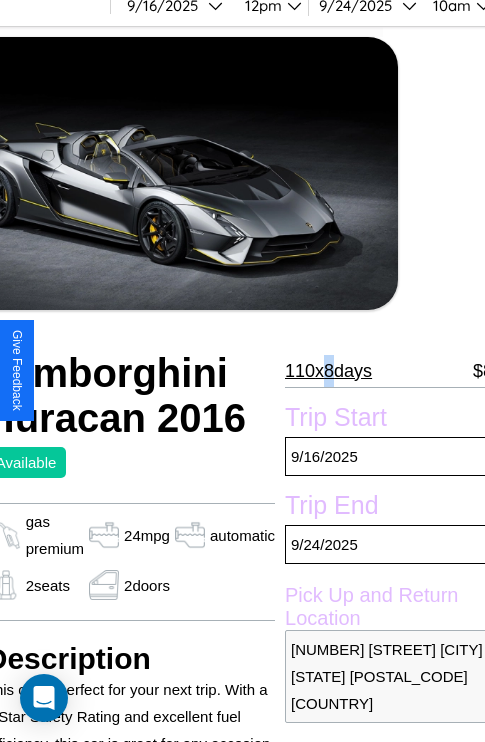 click on "110  x  8  days" at bounding box center [328, 371] 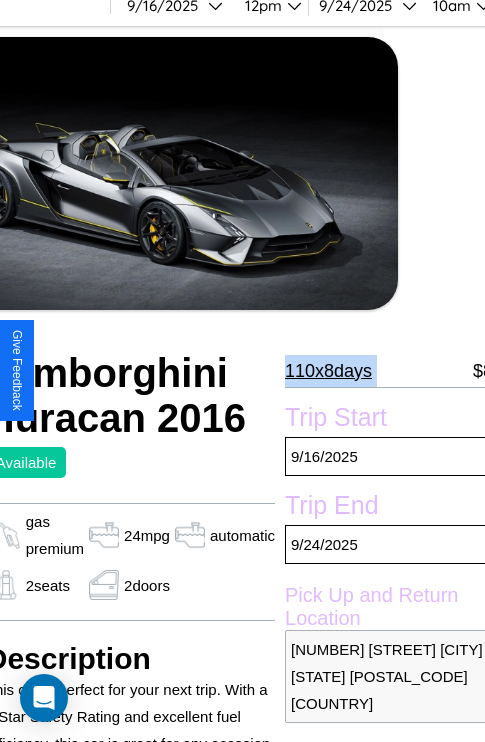 click on "110  x  8  days" at bounding box center (328, 371) 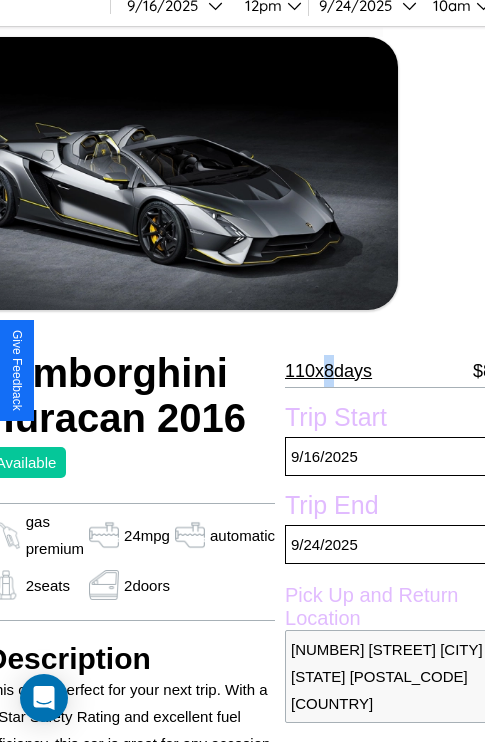 click on "110  x  8  days" at bounding box center (328, 371) 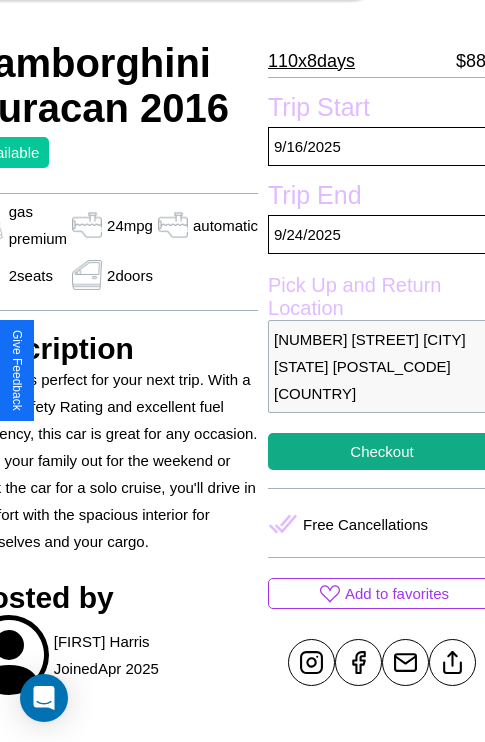 scroll, scrollTop: 408, scrollLeft: 107, axis: both 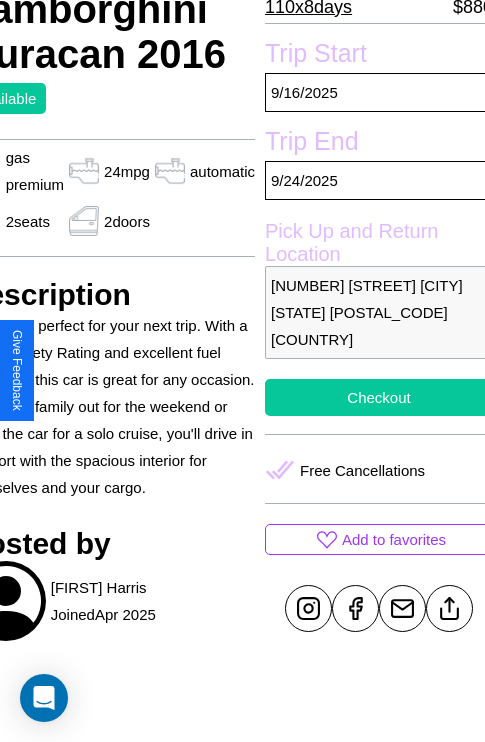 click on "Checkout" at bounding box center (379, 397) 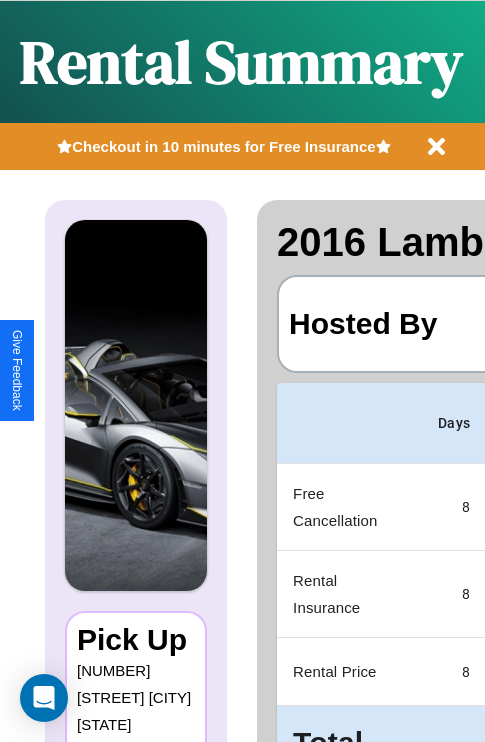 scroll, scrollTop: 0, scrollLeft: 378, axis: horizontal 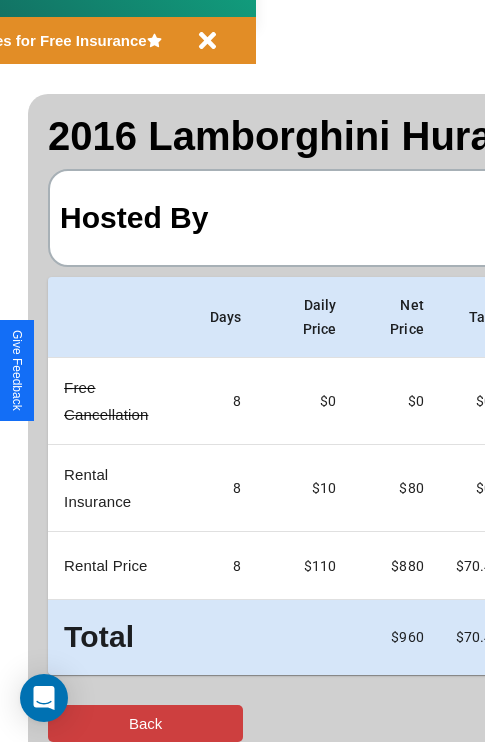 click on "Back" at bounding box center (145, 723) 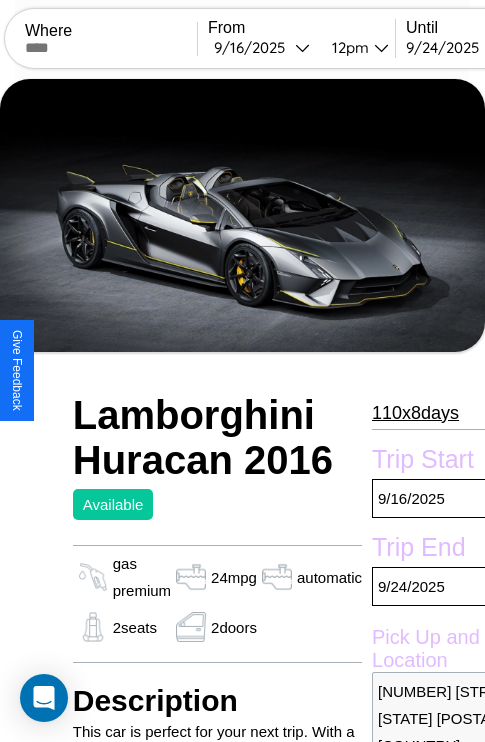 scroll, scrollTop: 619, scrollLeft: 87, axis: both 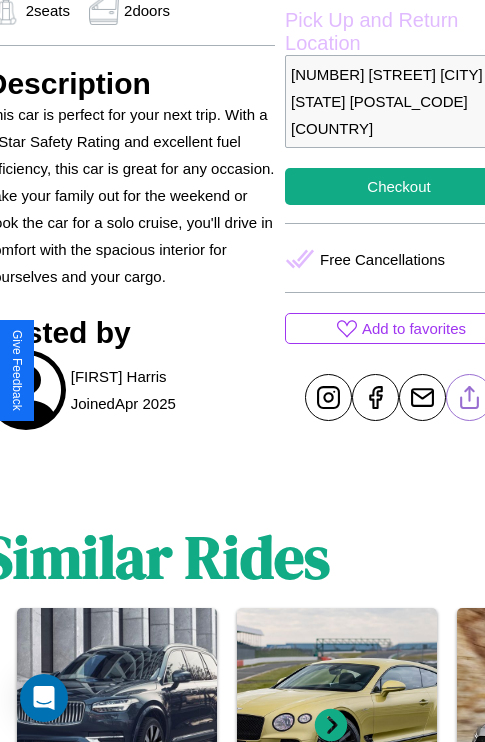 click 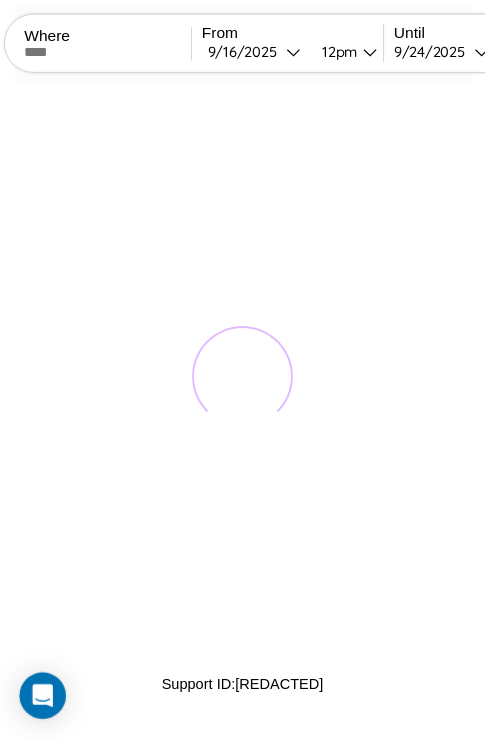 scroll, scrollTop: 0, scrollLeft: 0, axis: both 